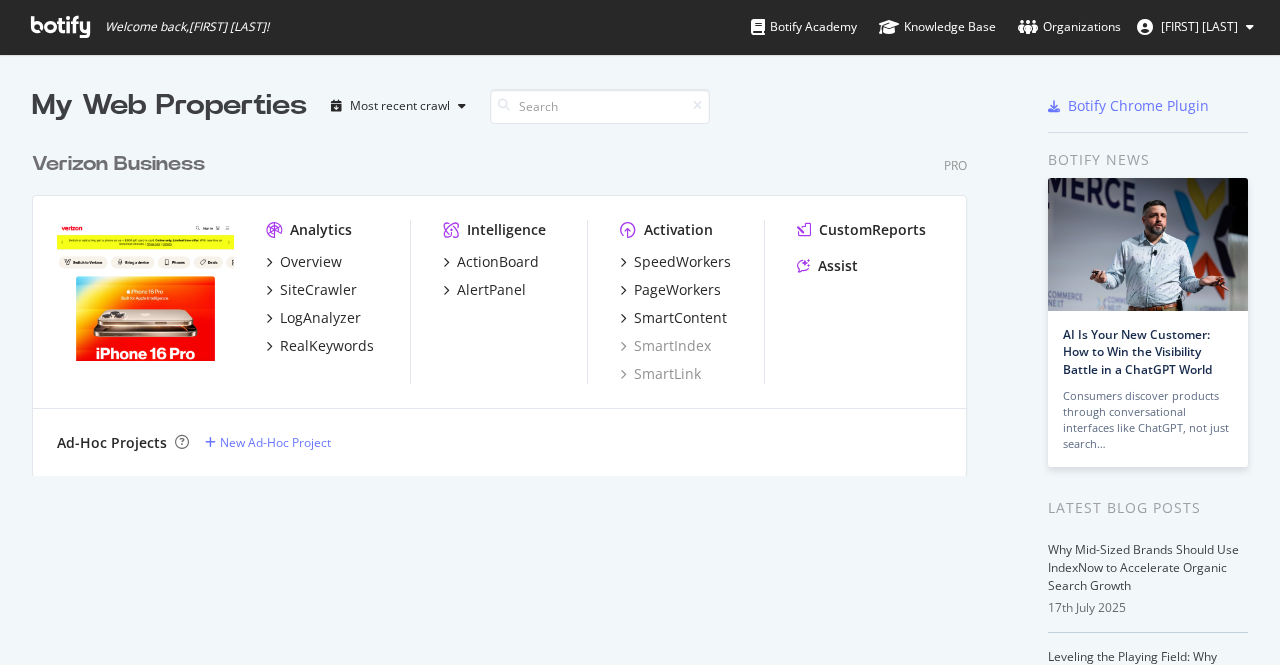 scroll, scrollTop: 0, scrollLeft: 0, axis: both 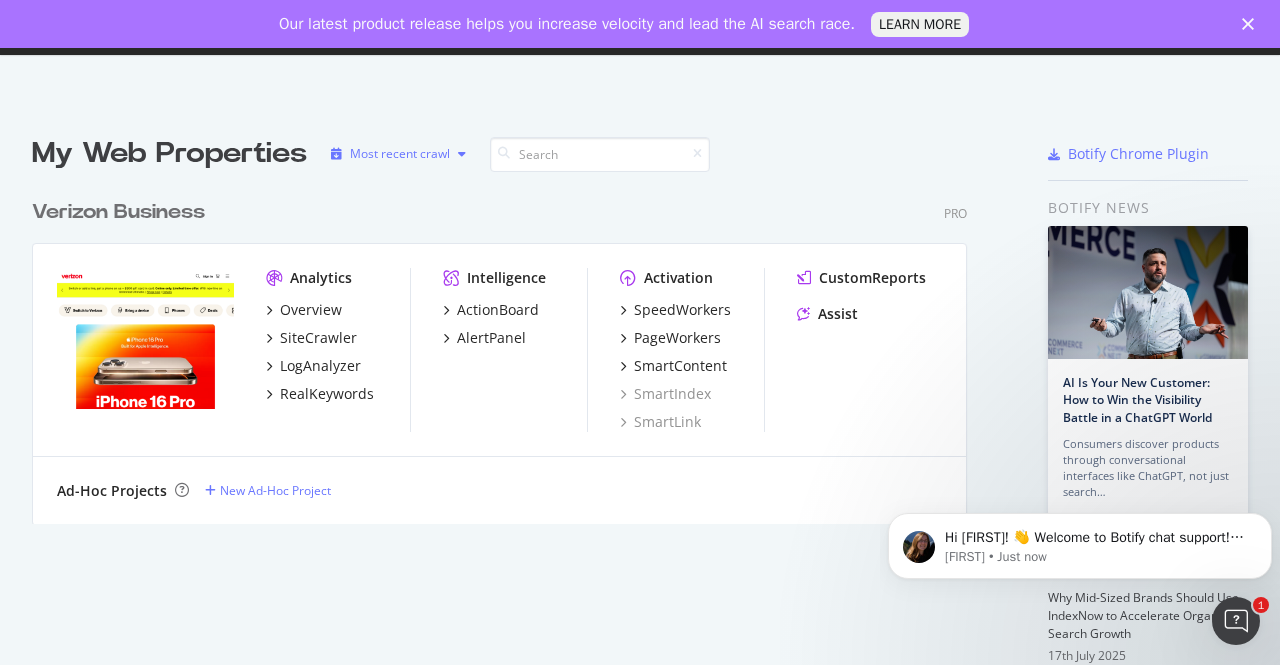 click on "My Web Properties Most recent crawl Verizon Business Pro Analytics Overview SiteCrawler LogAnalyzer RealKeywords Intelligence ActionBoard AlertPanel Activation SpeedWorkers PageWorkers SmartContent SmartIndex SmartLink CustomReports Assist Ad-Hoc Projects New Ad-Hoc Project Botify Chrome Plugin Botify news AI Is Your New Customer: How to Win the Visibility Battle in a ChatGPT World Consumers discover products through conversational interfaces like ChatGPT, not just search… Latest Blog Posts Why Mid-Sized Brands Should Use IndexNow to Accelerate Organic Search Growth 17th July 2025 Leveling the Playing Field: Why Growth-Stage Companies Are at a Search Crossroads, and What Comes Next 26th June 2025 Botify Empowers Brands to Move at the Speed of AI with 6 New Updates 18th June 2025 Stop Waiting, Start Seeing Results: How Automation Unlocks Fast, Scalable Optimizations 12th June 2025 By using our Services, you are agreeing to the Terms of Use" at bounding box center [640, 596] 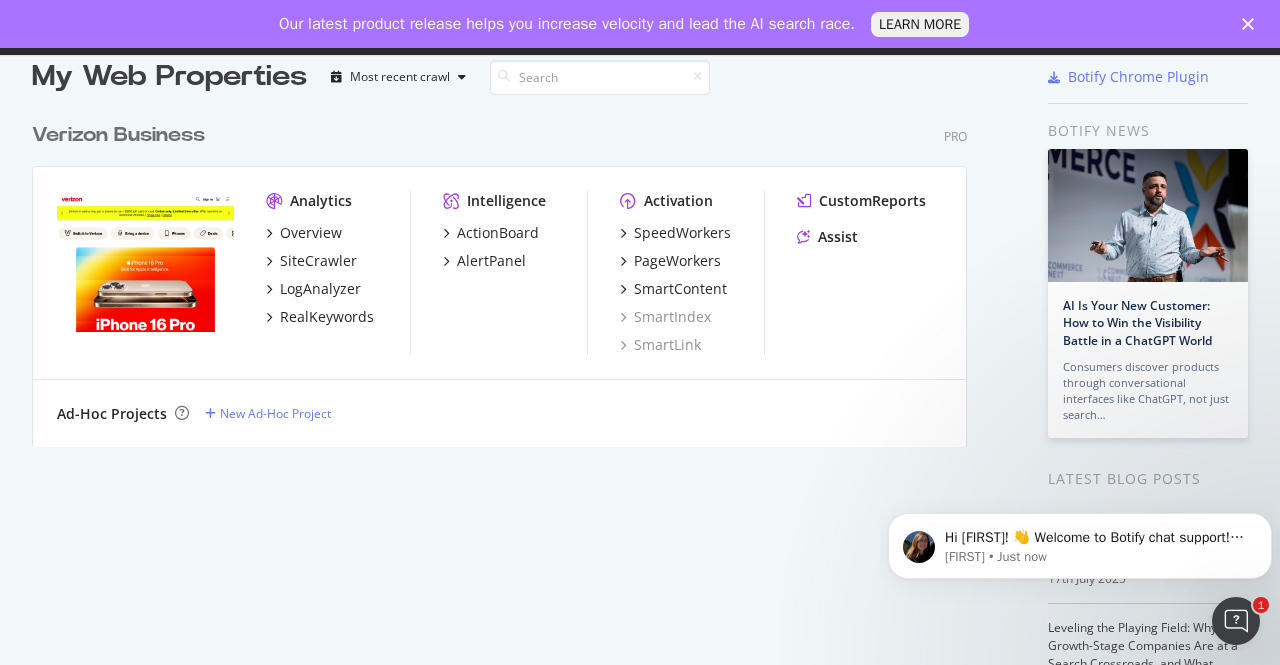 scroll, scrollTop: 0, scrollLeft: 0, axis: both 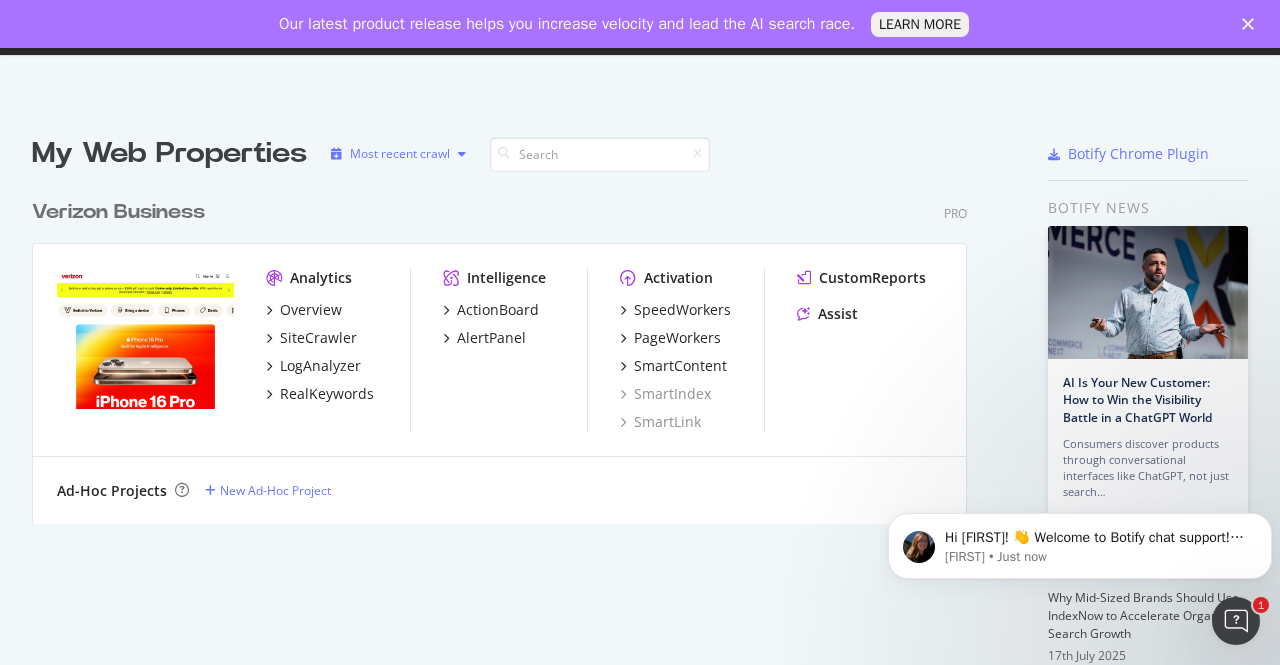 click on "Most recent crawl" at bounding box center (400, 154) 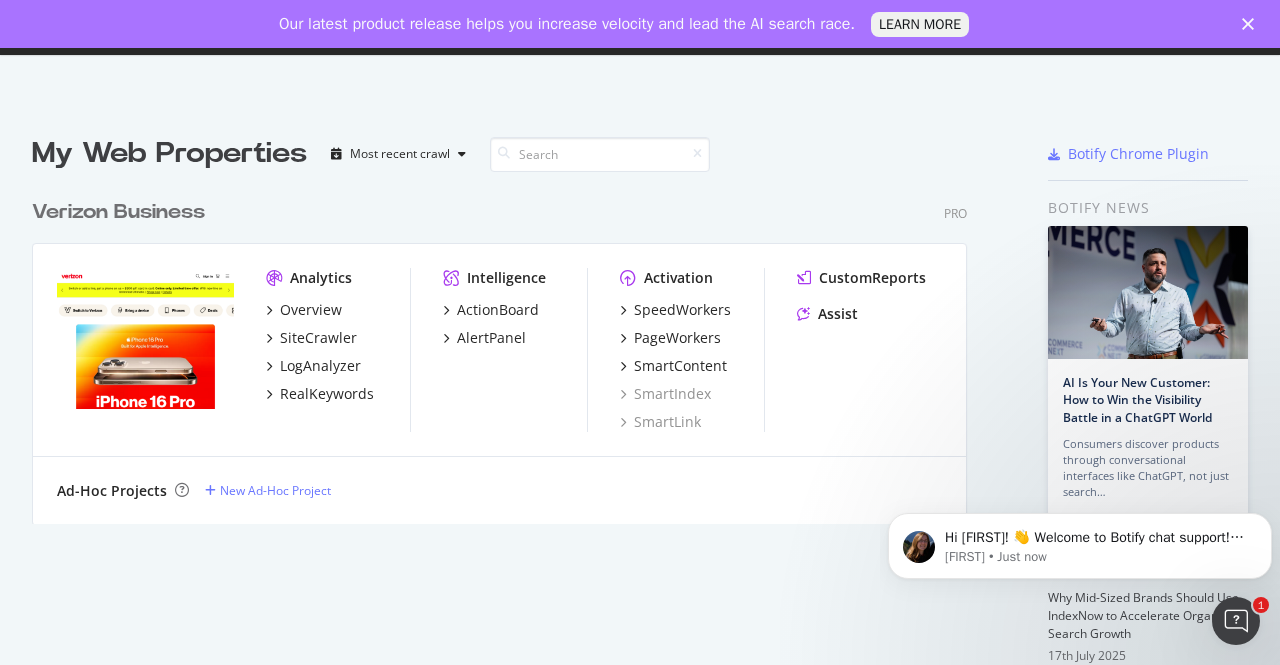 click on "Verizon Business Pro Analytics Overview SiteCrawler LogAnalyzer RealKeywords Intelligence ActionBoard AlertPanel Activation SpeedWorkers PageWorkers SmartContent SmartIndex SmartLink CustomReports Assist Ad-Hoc Projects New Ad-Hoc Project" at bounding box center [507, 349] 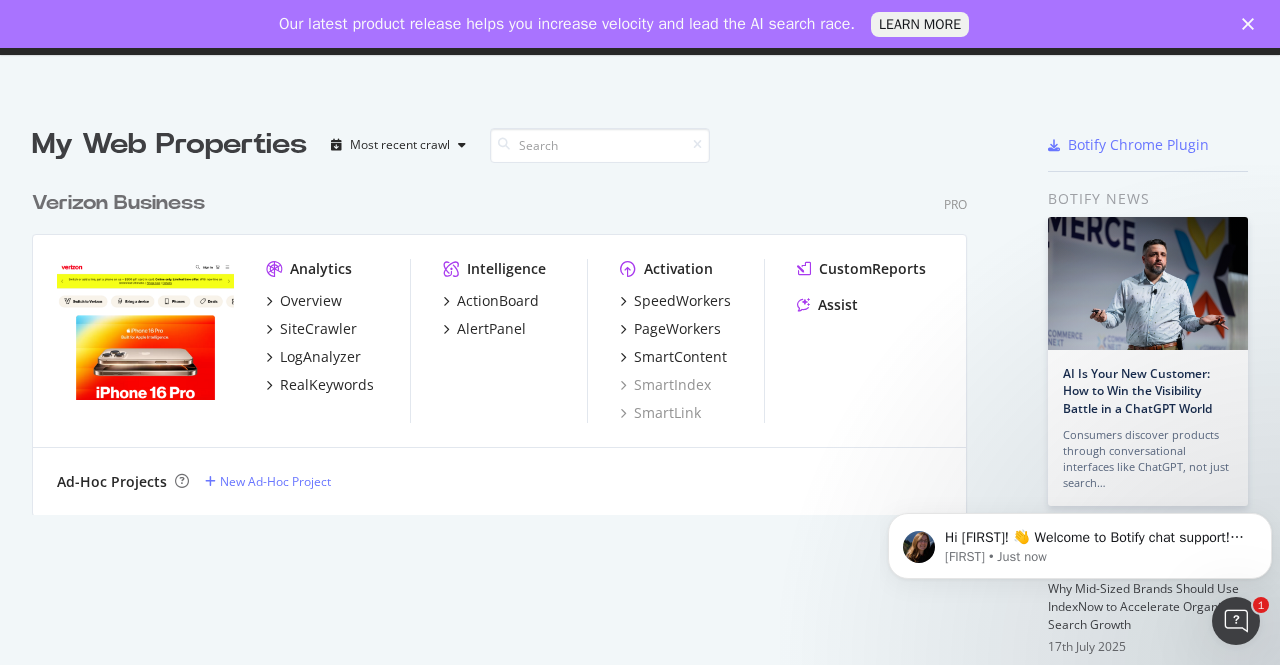 scroll, scrollTop: 0, scrollLeft: 0, axis: both 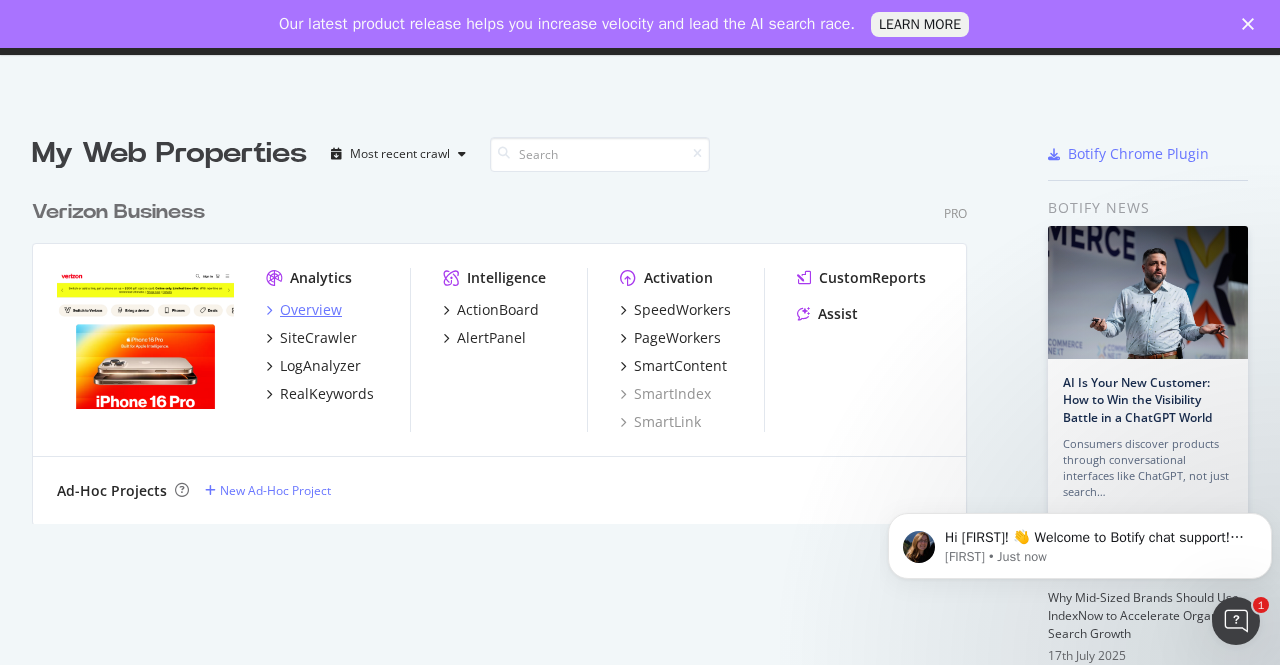 click on "Overview" at bounding box center [311, 310] 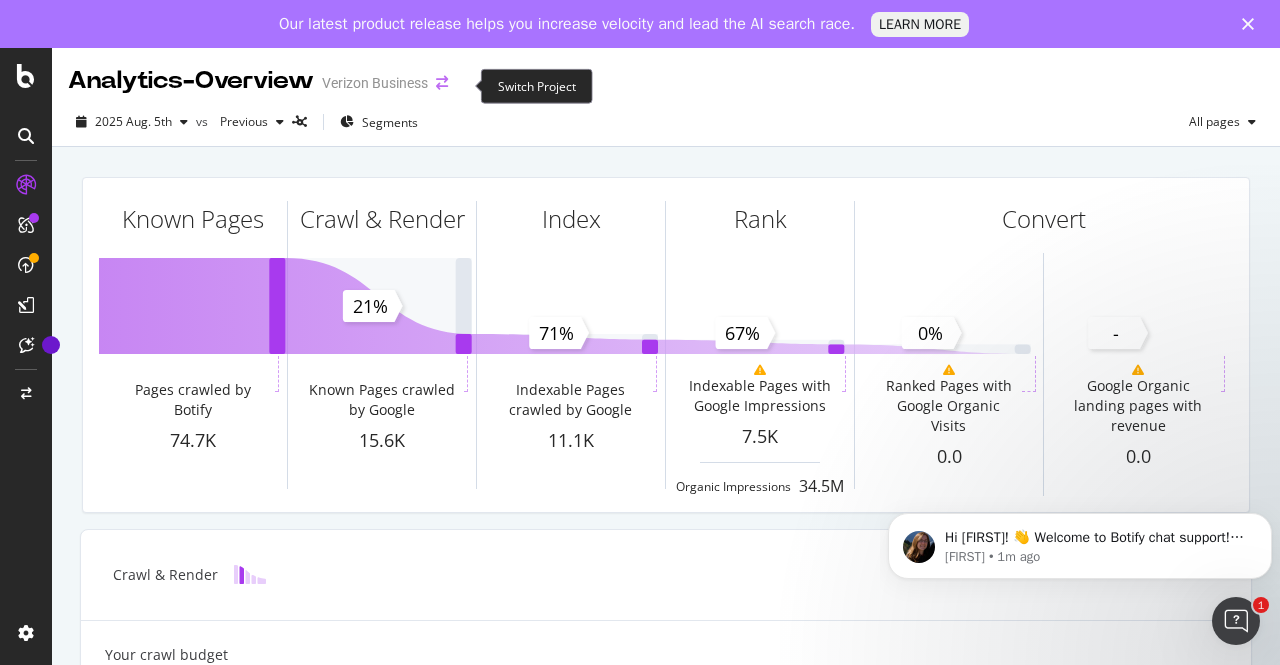 click at bounding box center (442, 83) 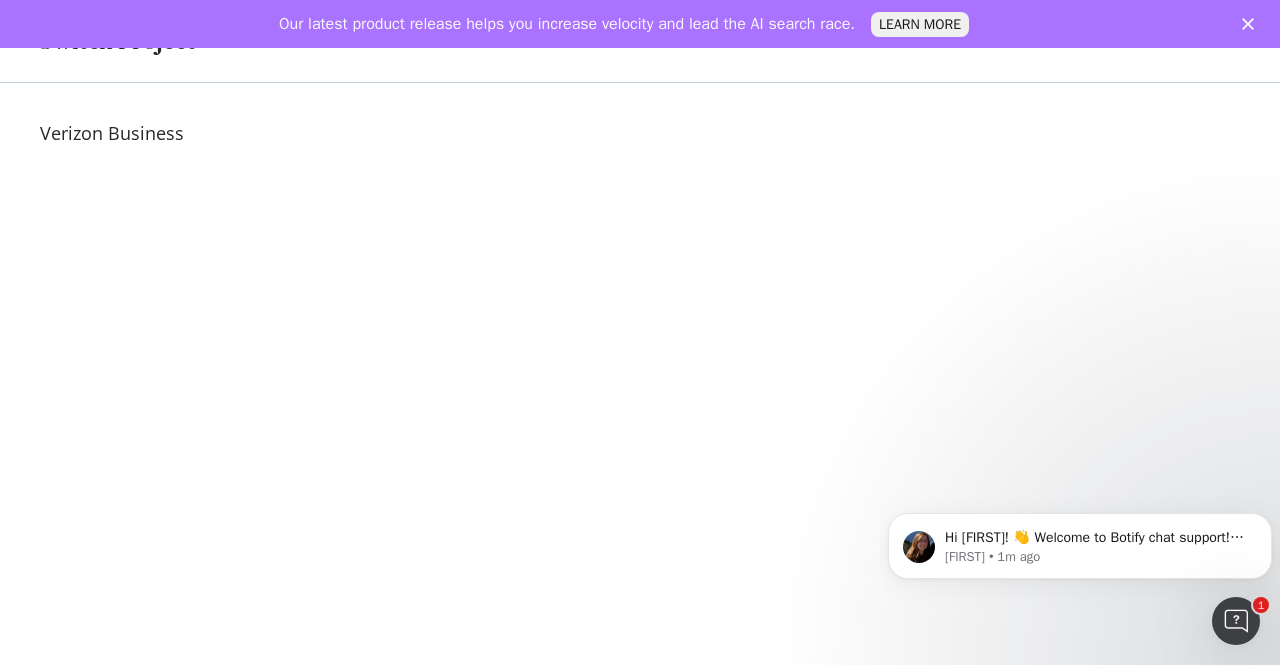click 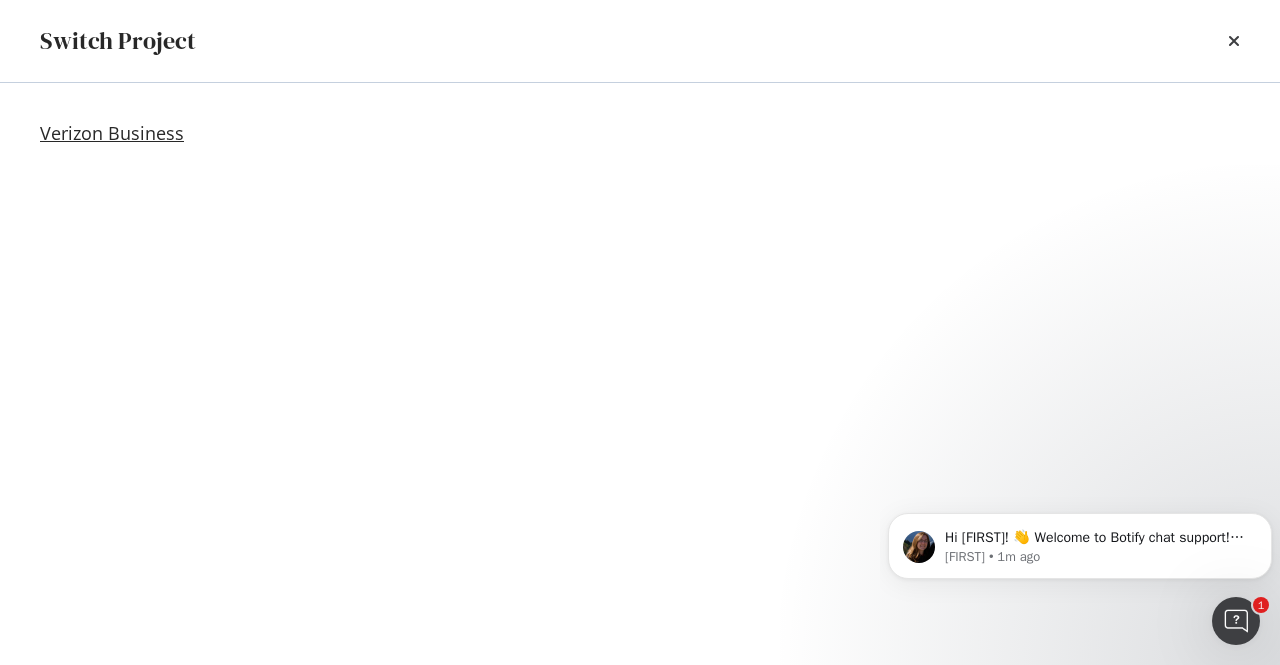 click on "Verizon Business" at bounding box center (112, 133) 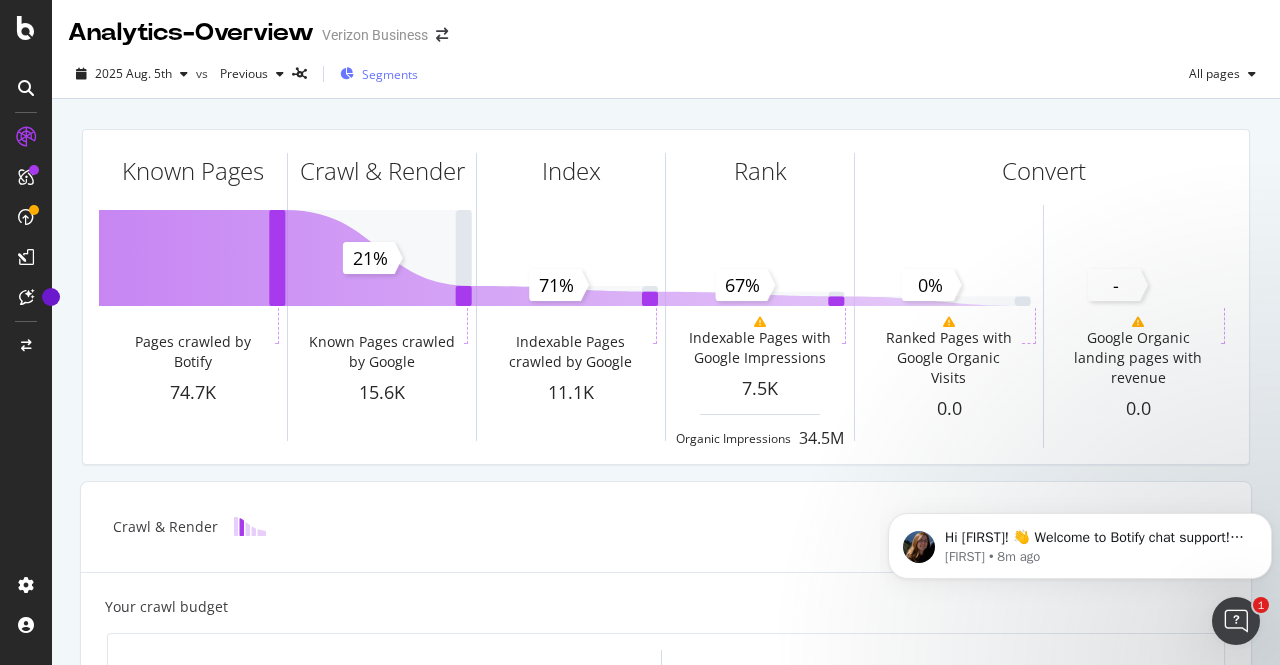 click at bounding box center [347, 74] 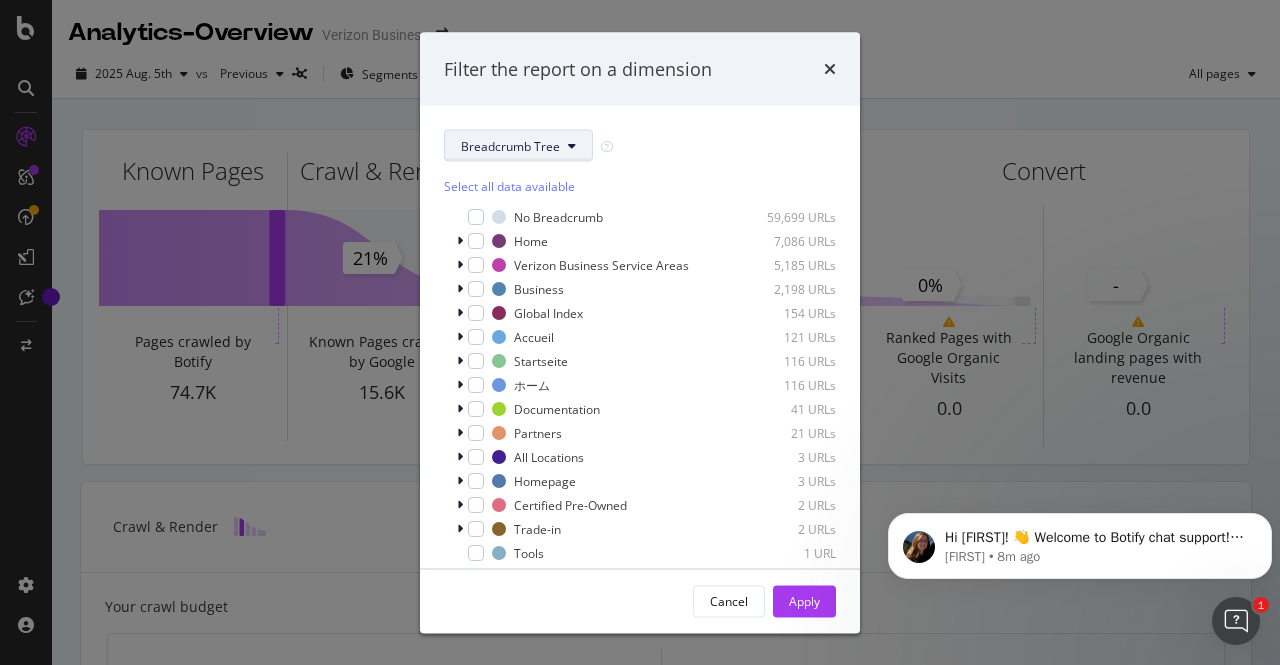click on "Breadcrumb Tree" at bounding box center [518, 146] 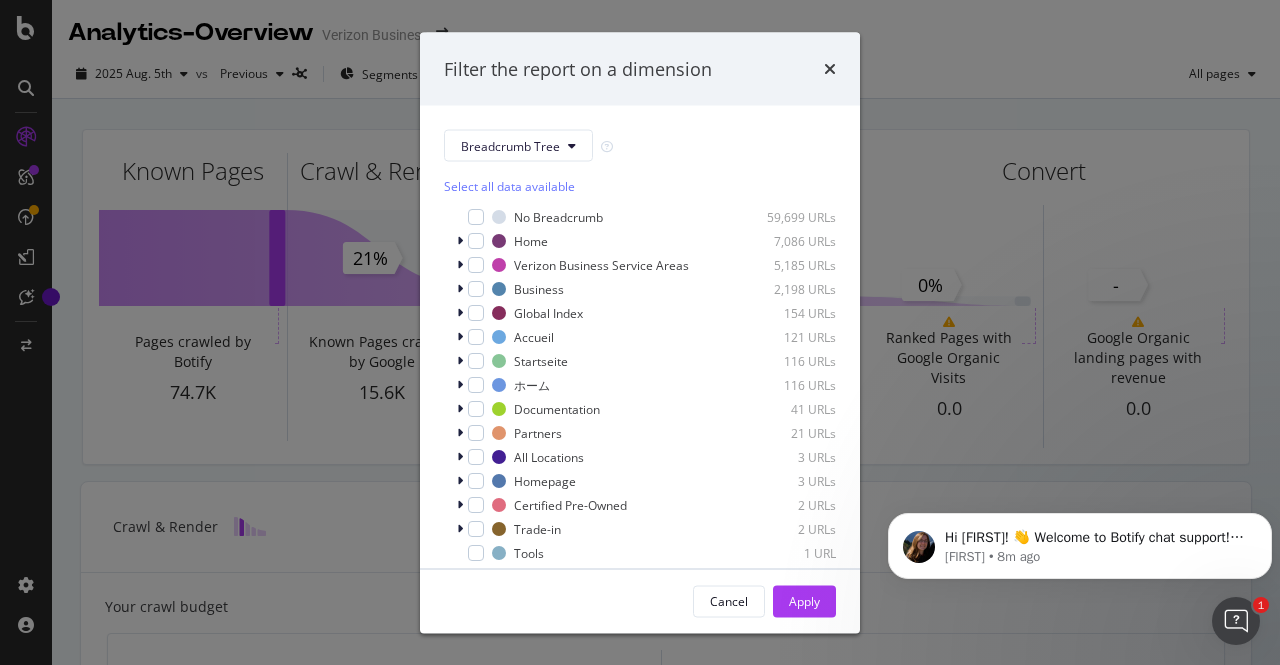 click on "Breadcrumb Tree" at bounding box center (640, 146) 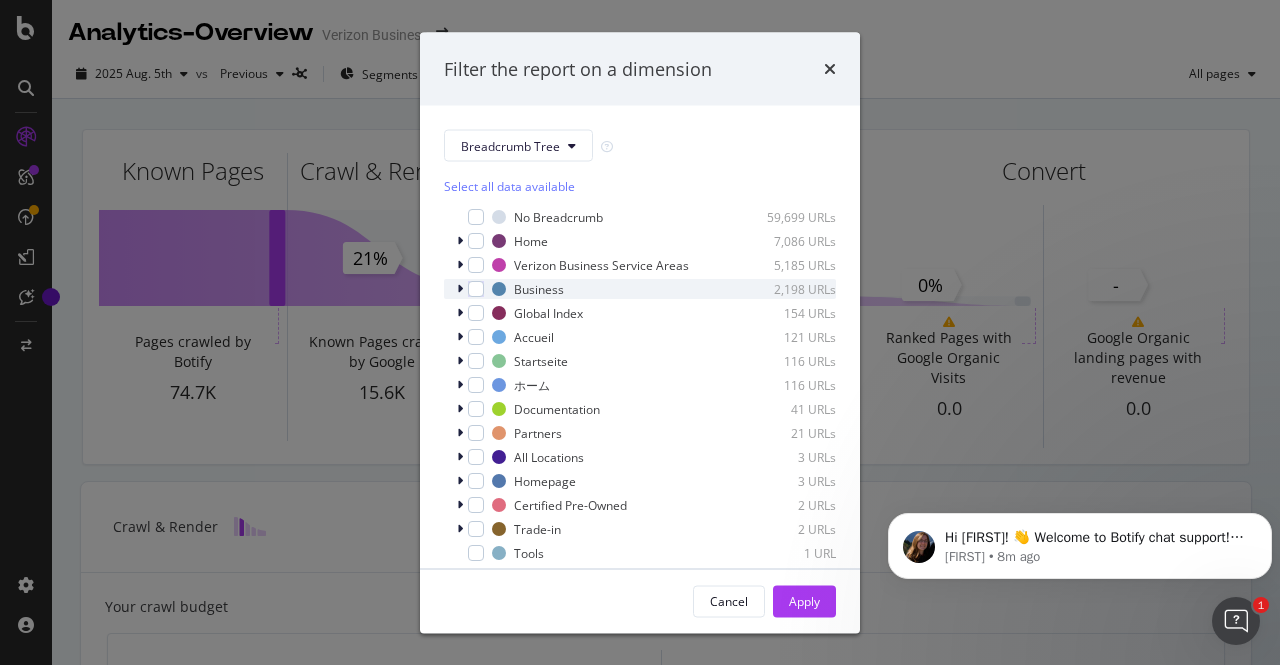 click at bounding box center (460, 289) 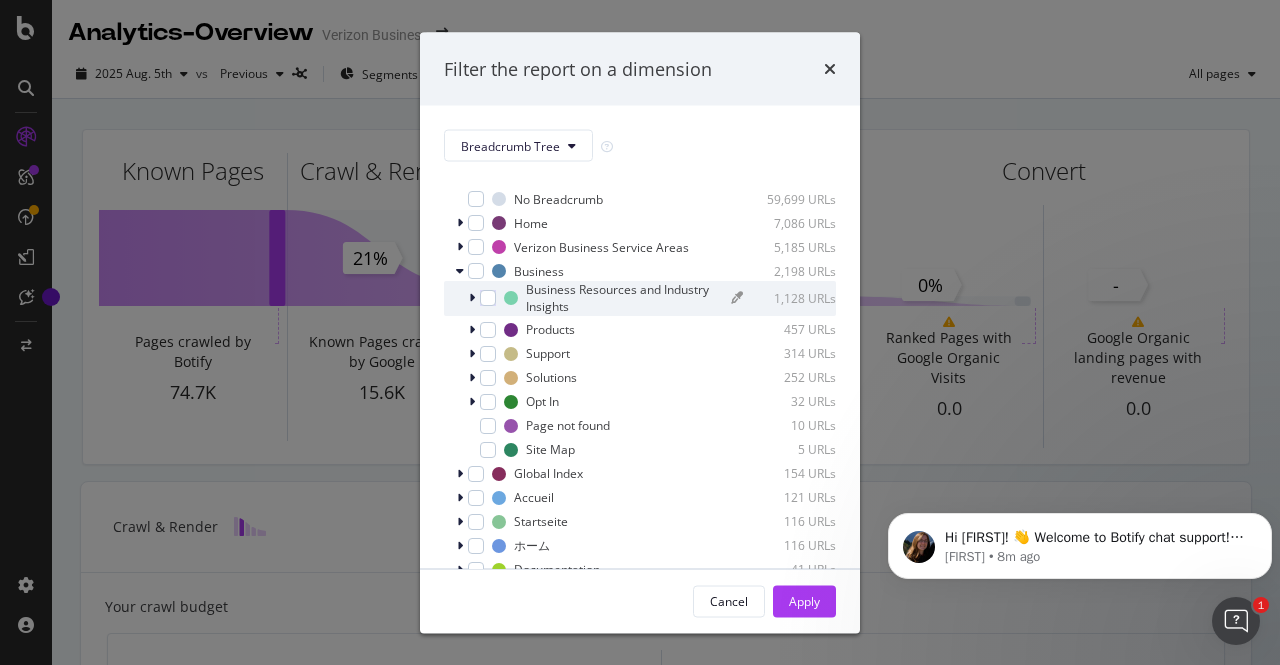 scroll, scrollTop: 22, scrollLeft: 0, axis: vertical 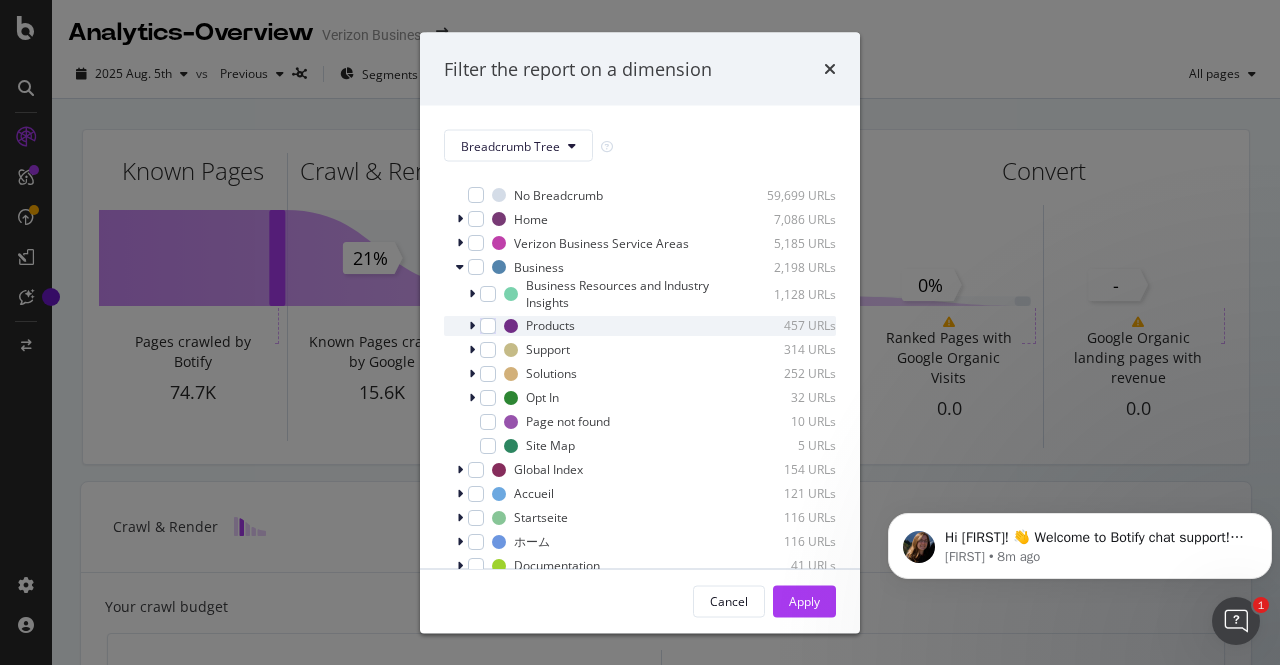 click at bounding box center [472, 325] 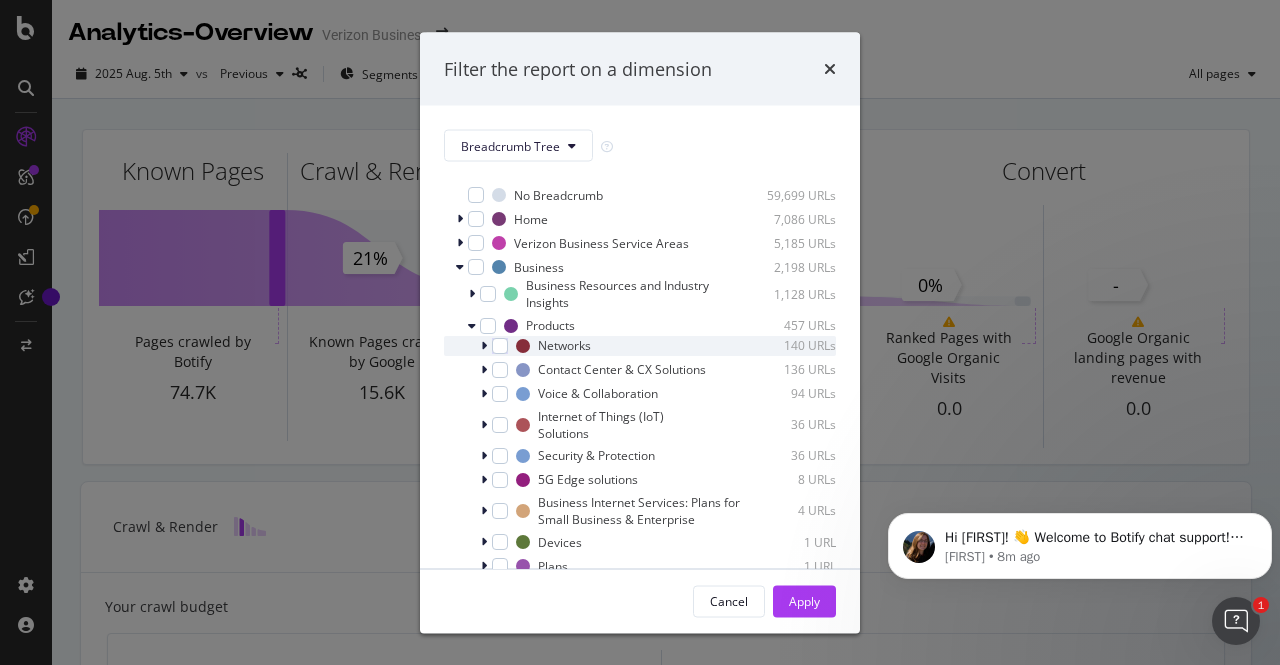 click at bounding box center (484, 345) 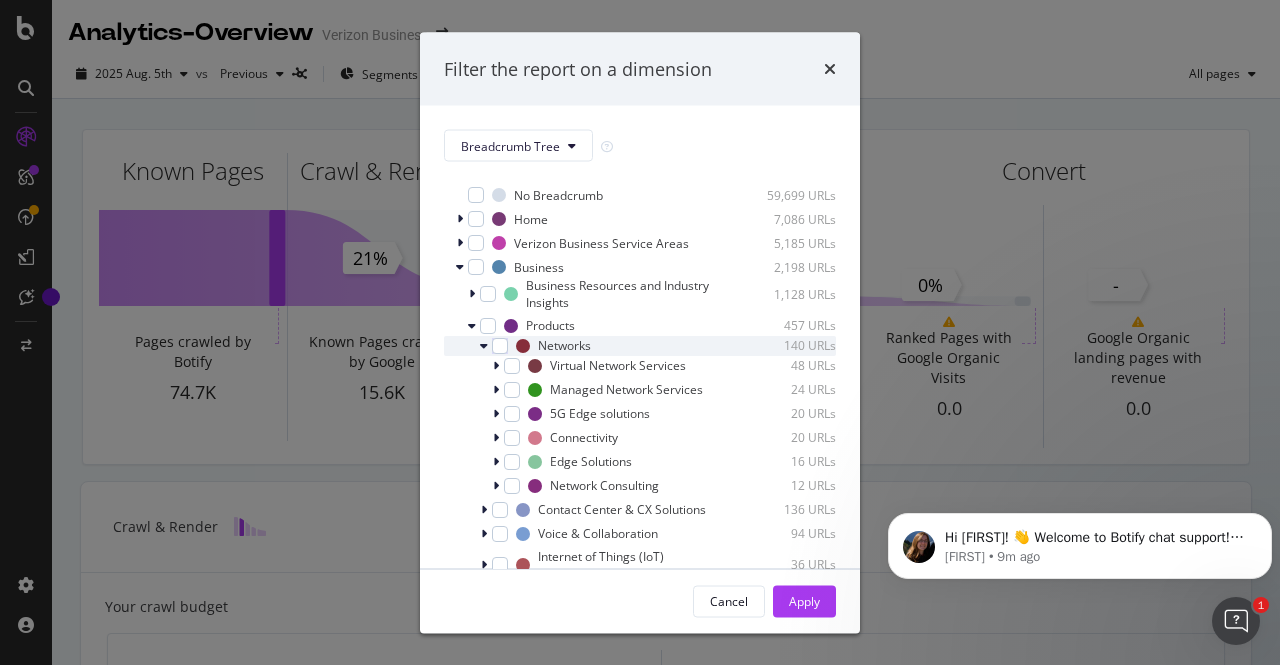 click at bounding box center (484, 345) 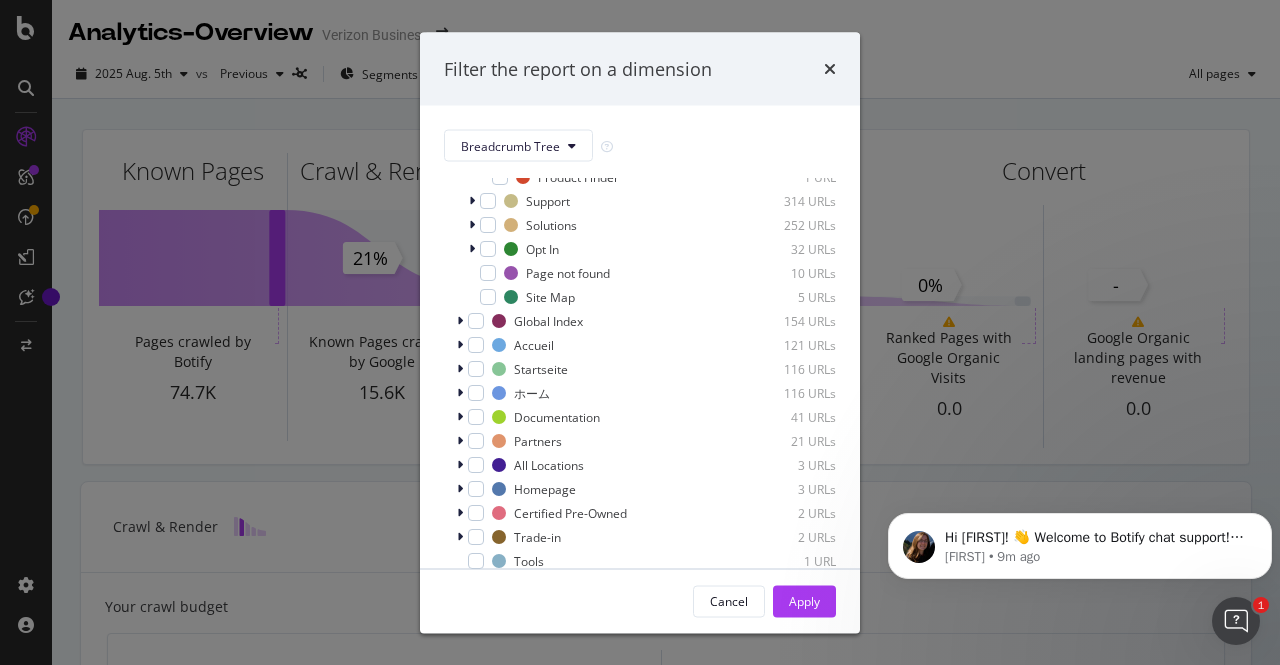 scroll, scrollTop: 463, scrollLeft: 0, axis: vertical 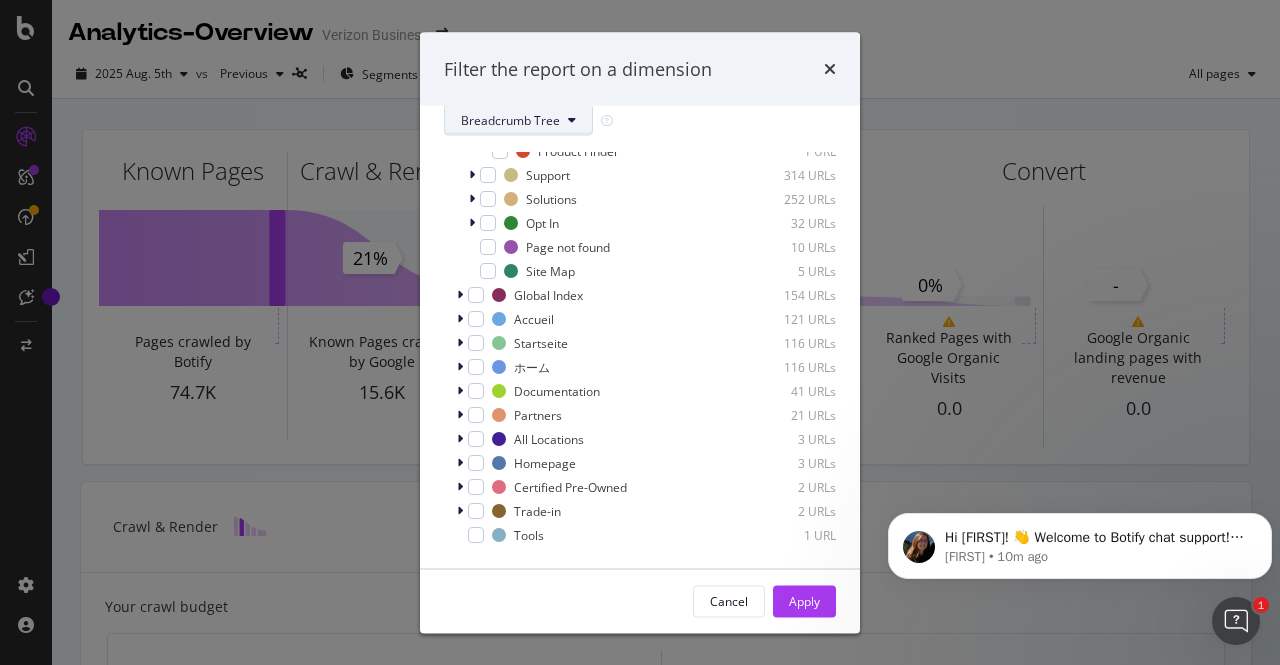 click on "Breadcrumb Tree" at bounding box center [518, 120] 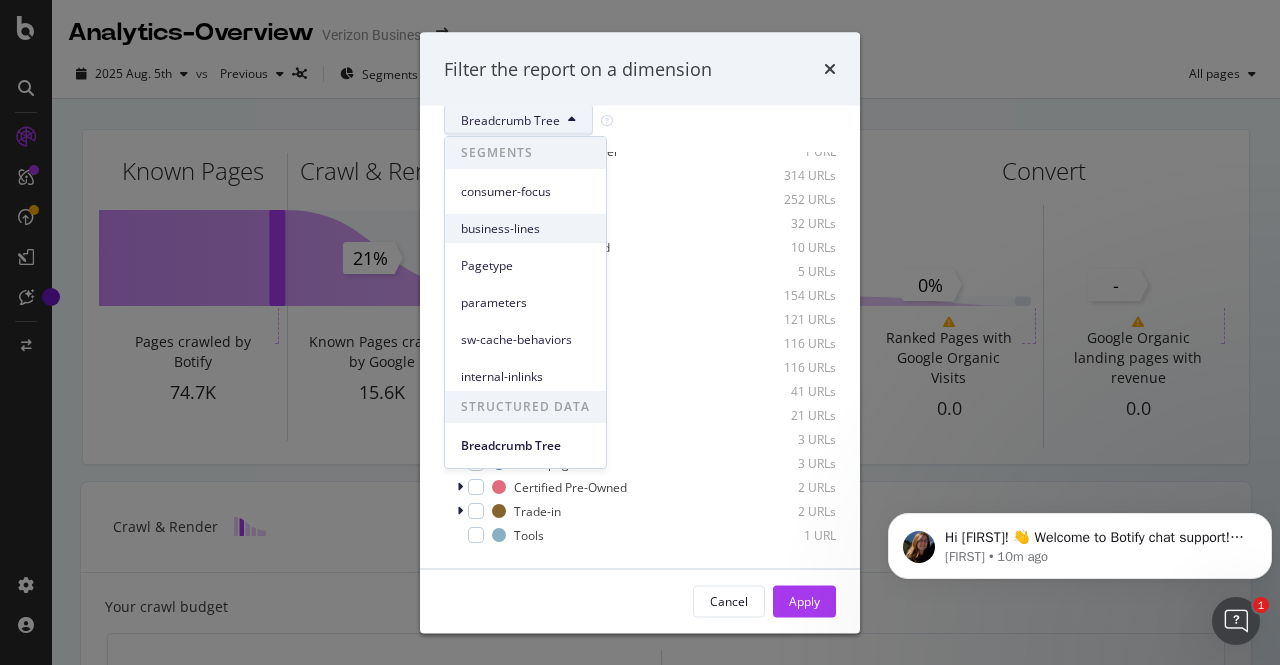 scroll, scrollTop: 24, scrollLeft: 0, axis: vertical 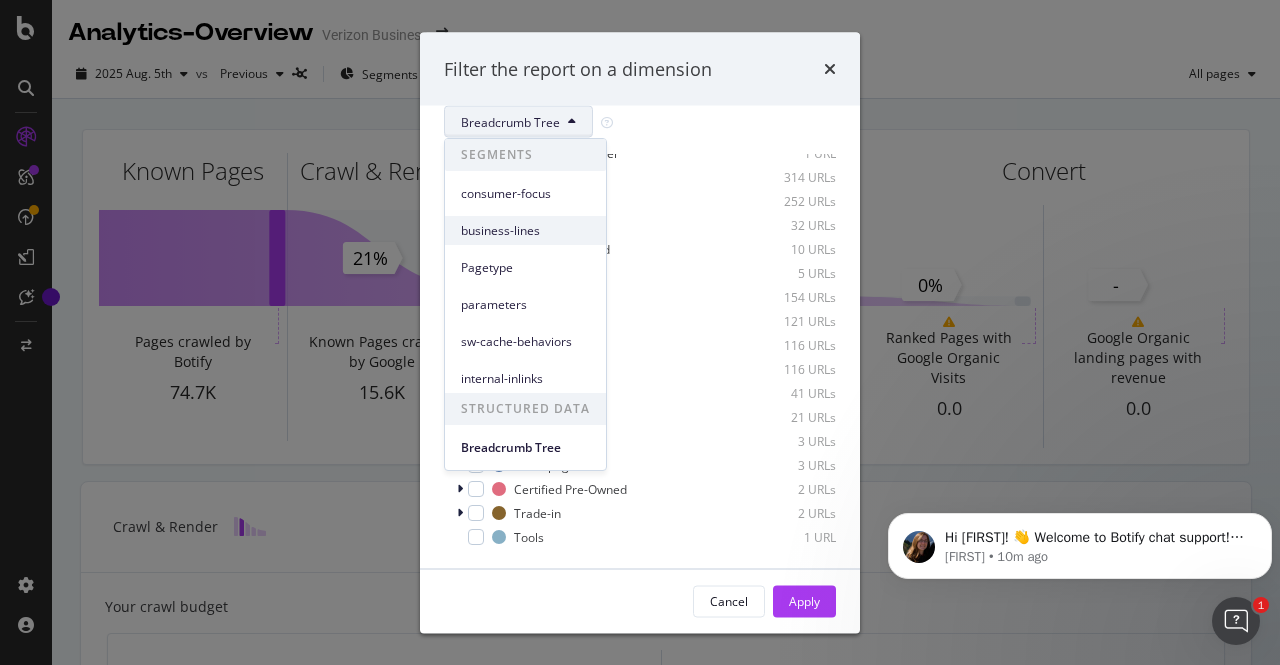 click on "business-lines" at bounding box center (525, 231) 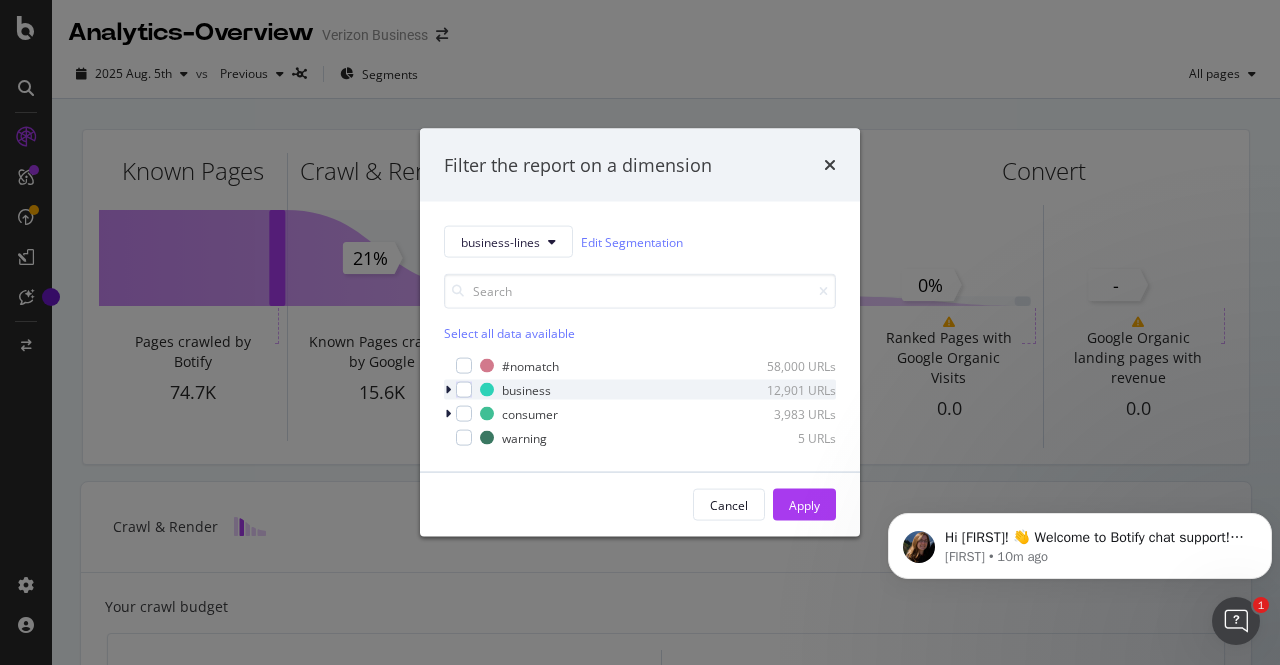 click at bounding box center (448, 390) 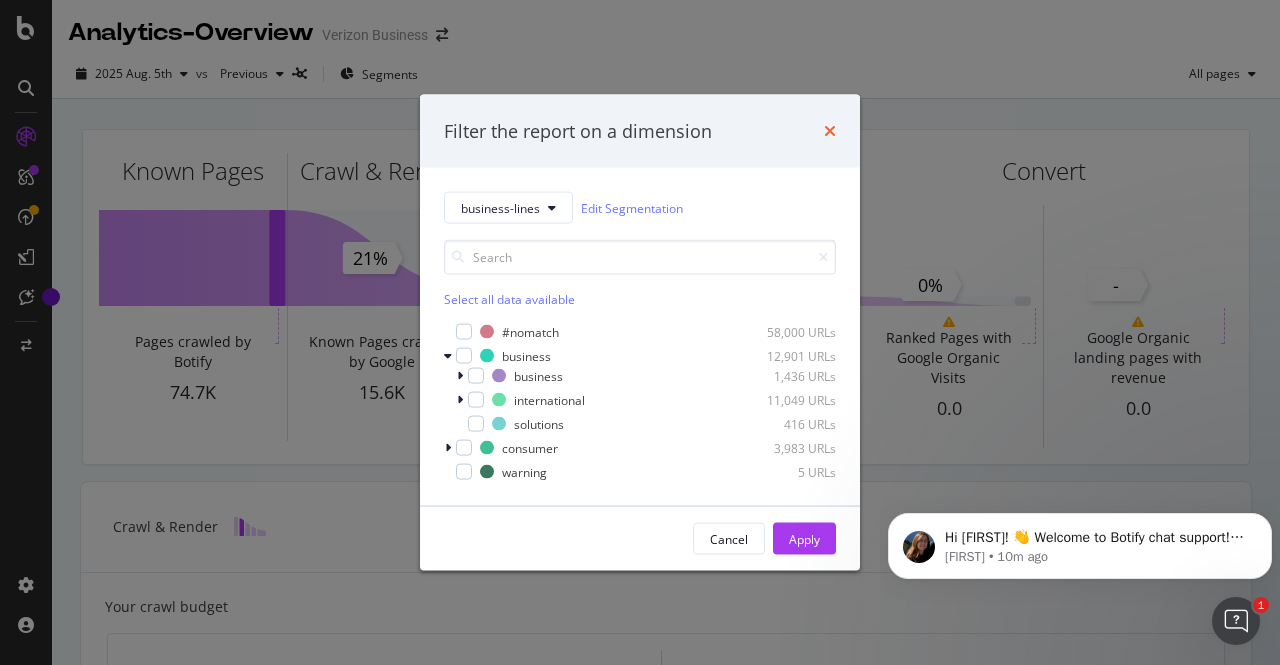 click at bounding box center (830, 131) 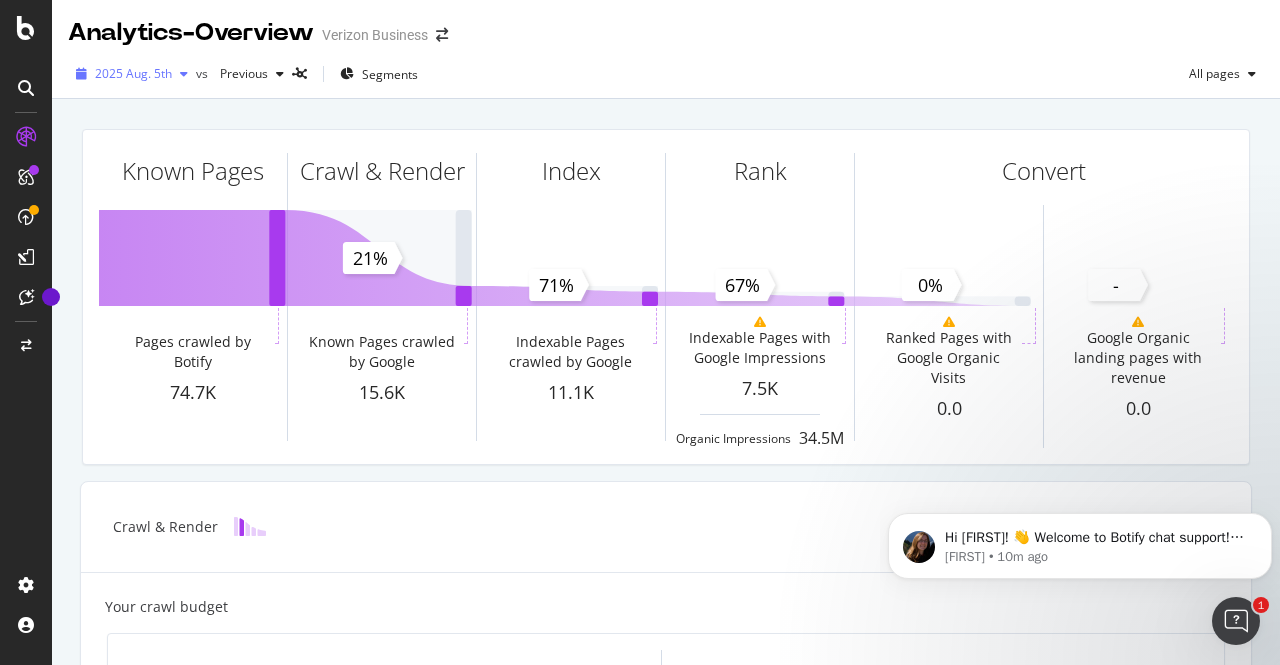 click at bounding box center [184, 74] 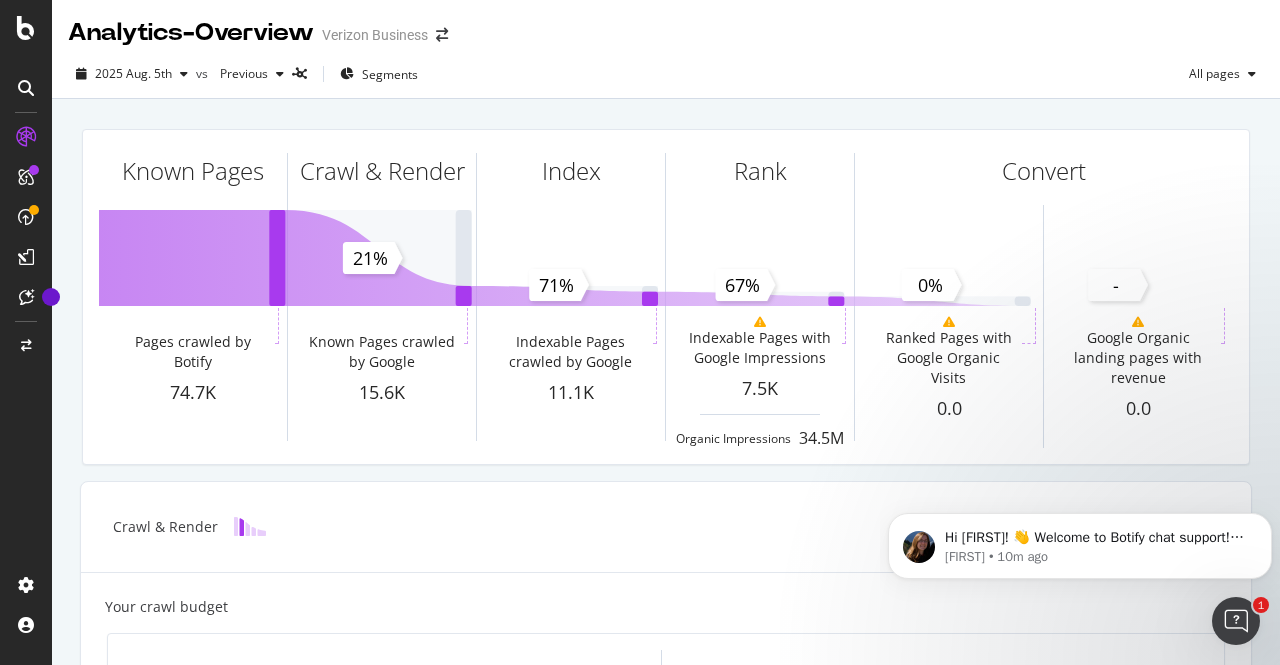click on "2025 Aug. 5th vs Previous Segments All pages" at bounding box center (666, 78) 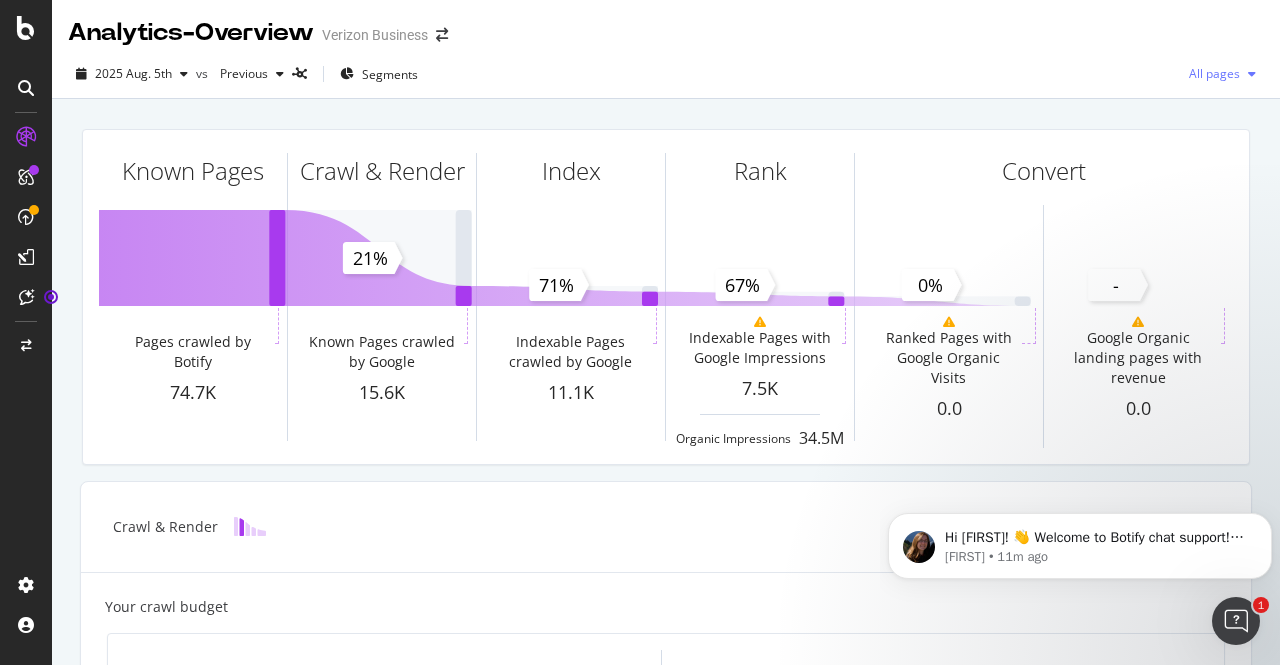 click on "All pages" at bounding box center (1210, 73) 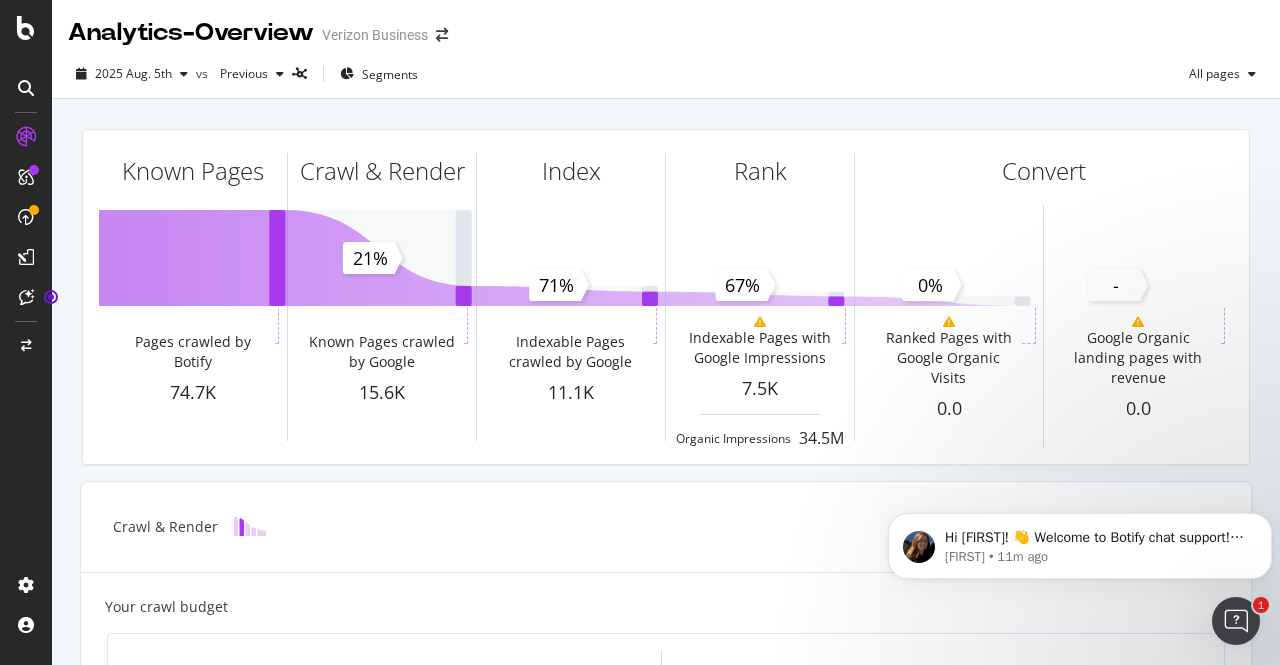 click on "2025 Aug. 5th vs Previous Segments All pages" at bounding box center (666, 78) 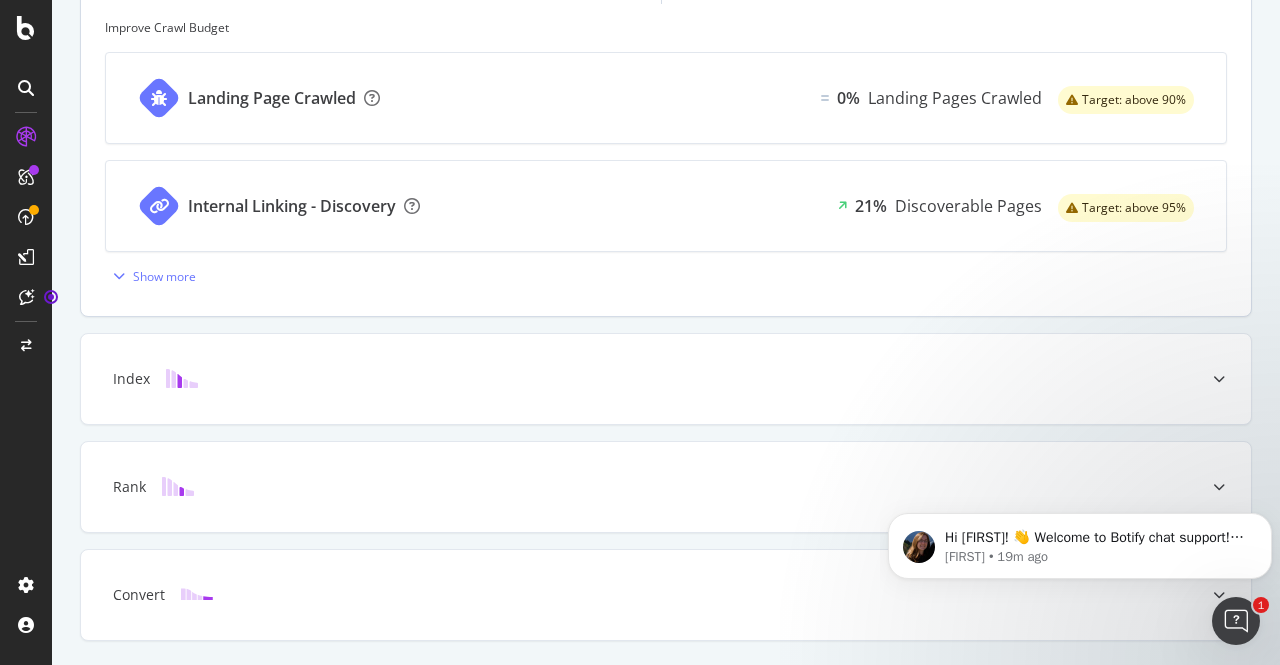 scroll, scrollTop: 829, scrollLeft: 0, axis: vertical 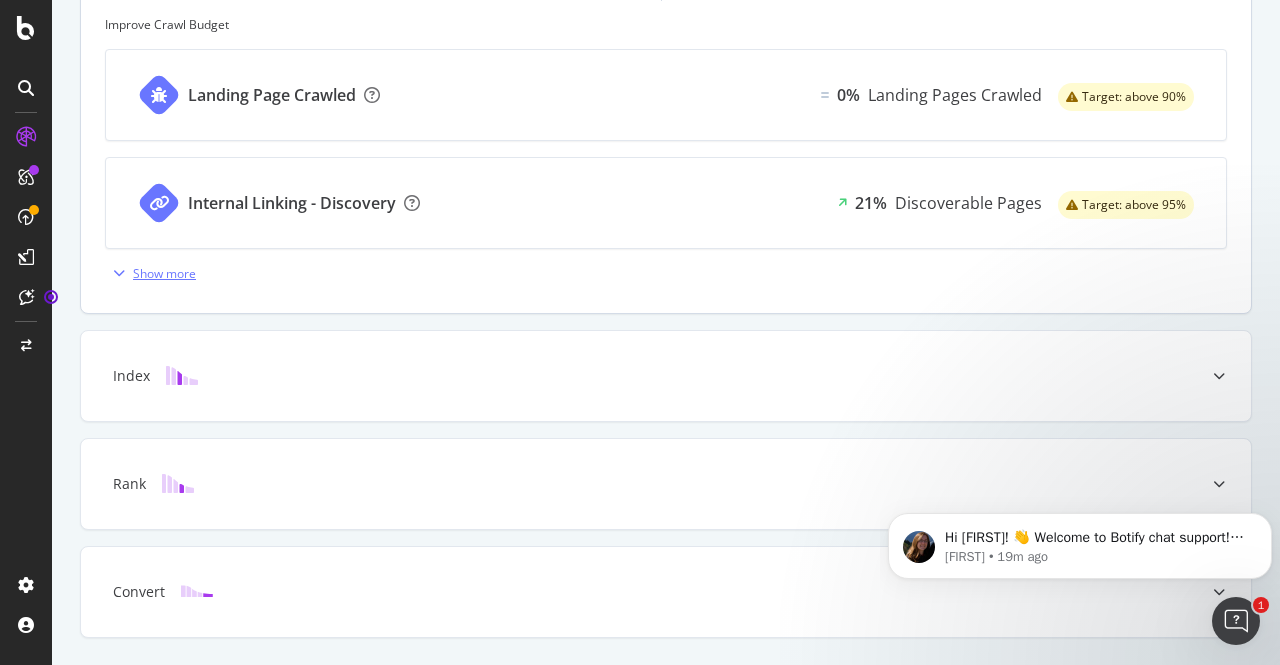 click on "Show more" at bounding box center [164, 273] 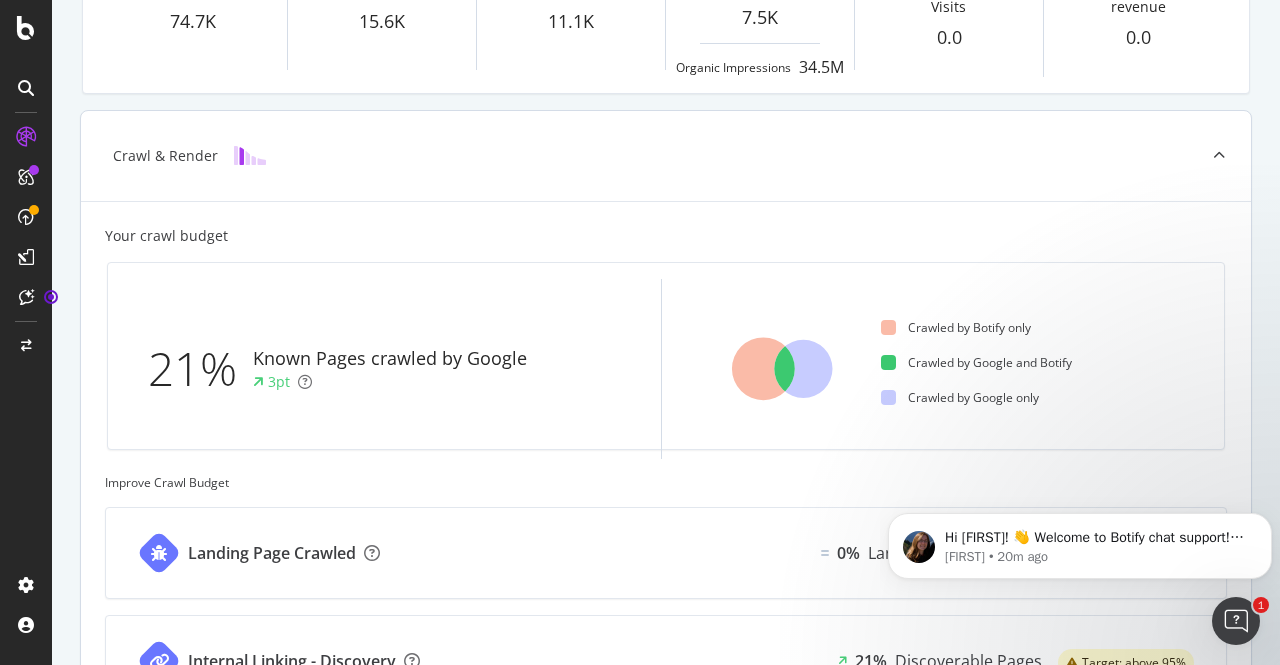 scroll, scrollTop: 0, scrollLeft: 0, axis: both 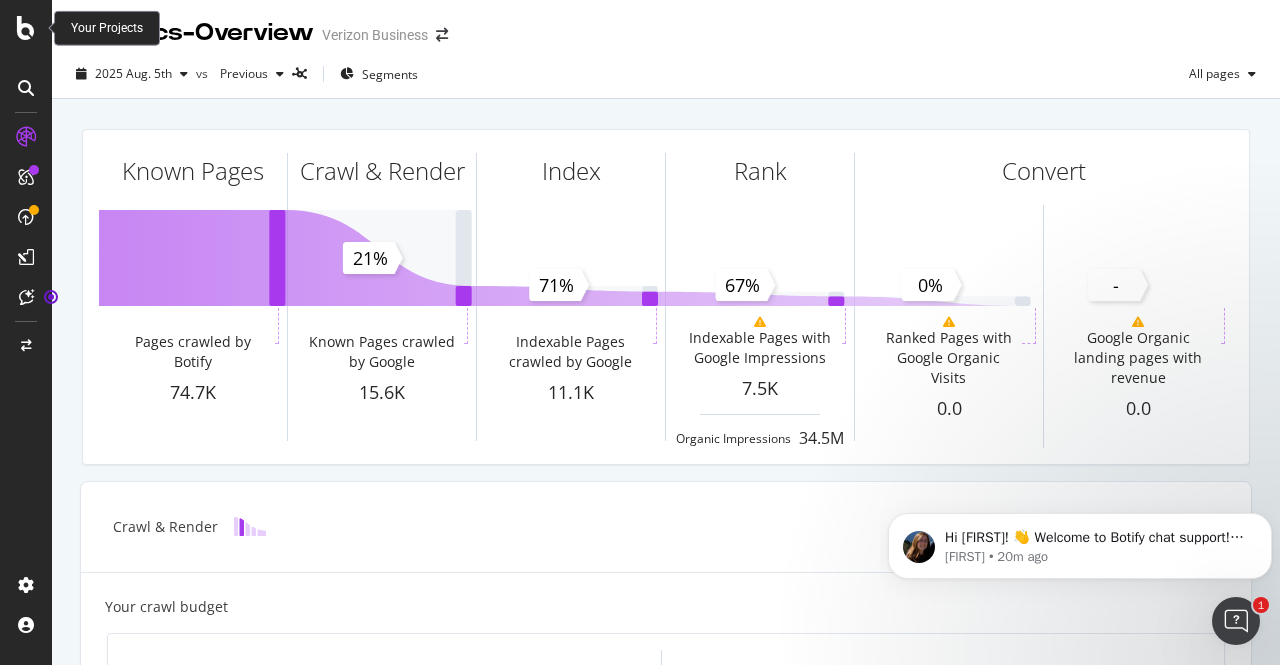 click at bounding box center [26, 28] 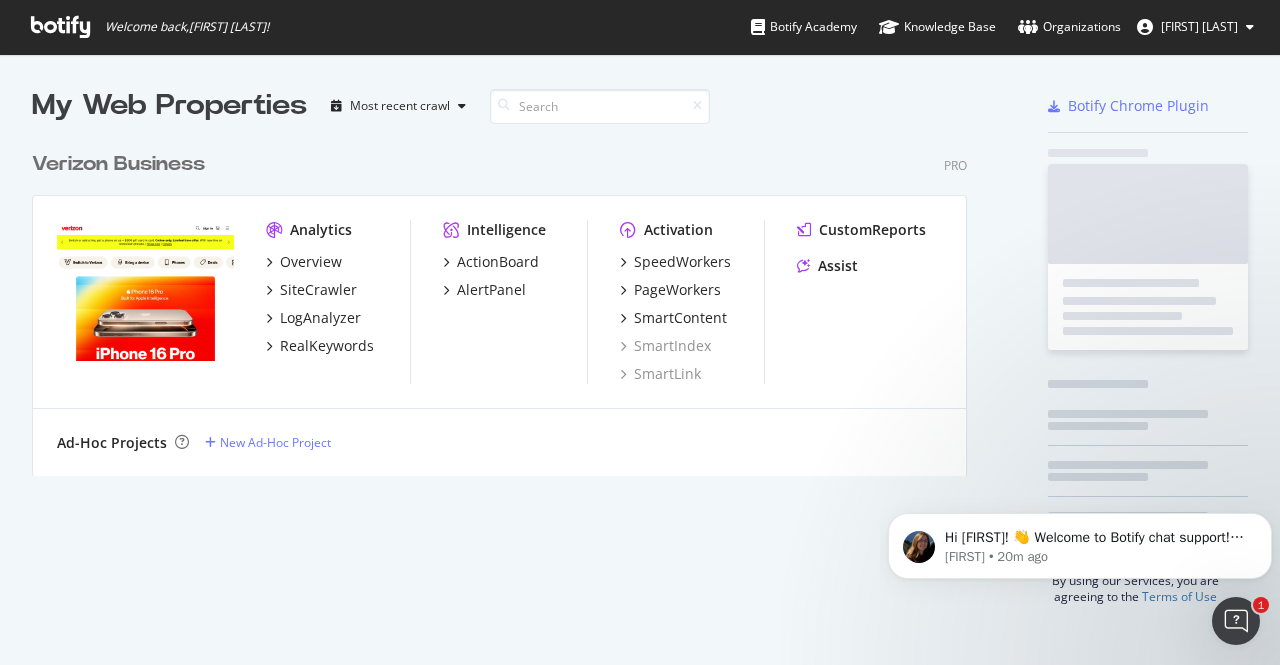 scroll, scrollTop: 18, scrollLeft: 17, axis: both 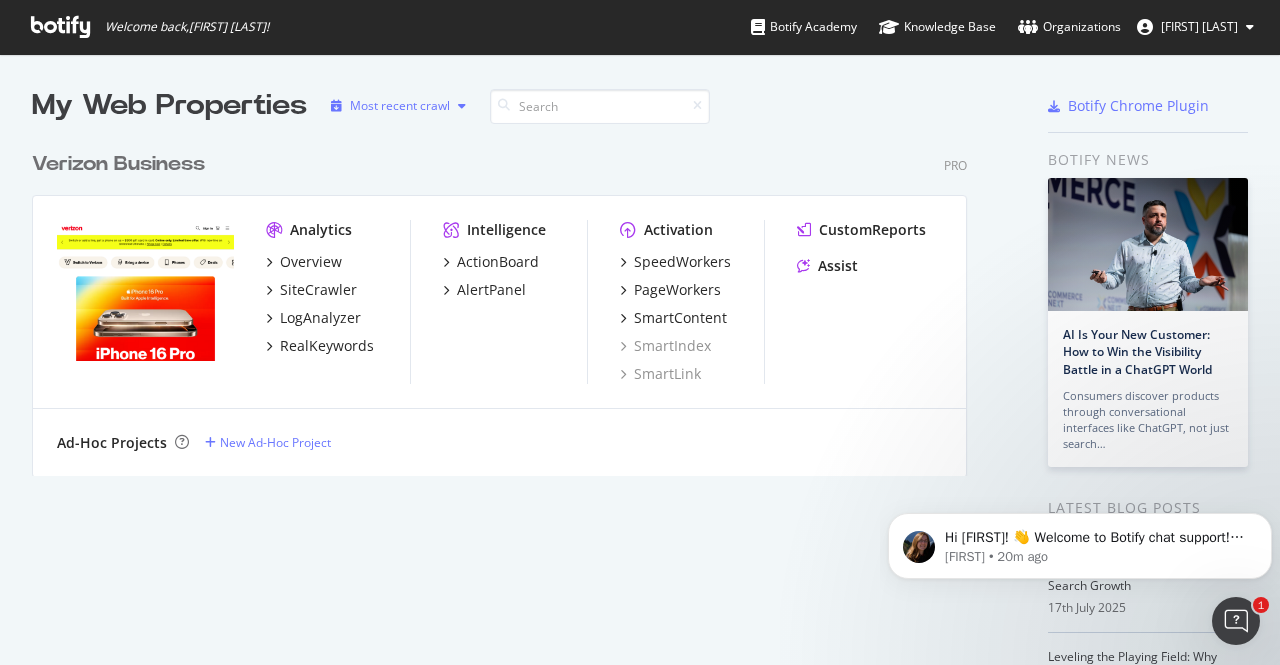 click on "Most recent crawl" at bounding box center [400, 106] 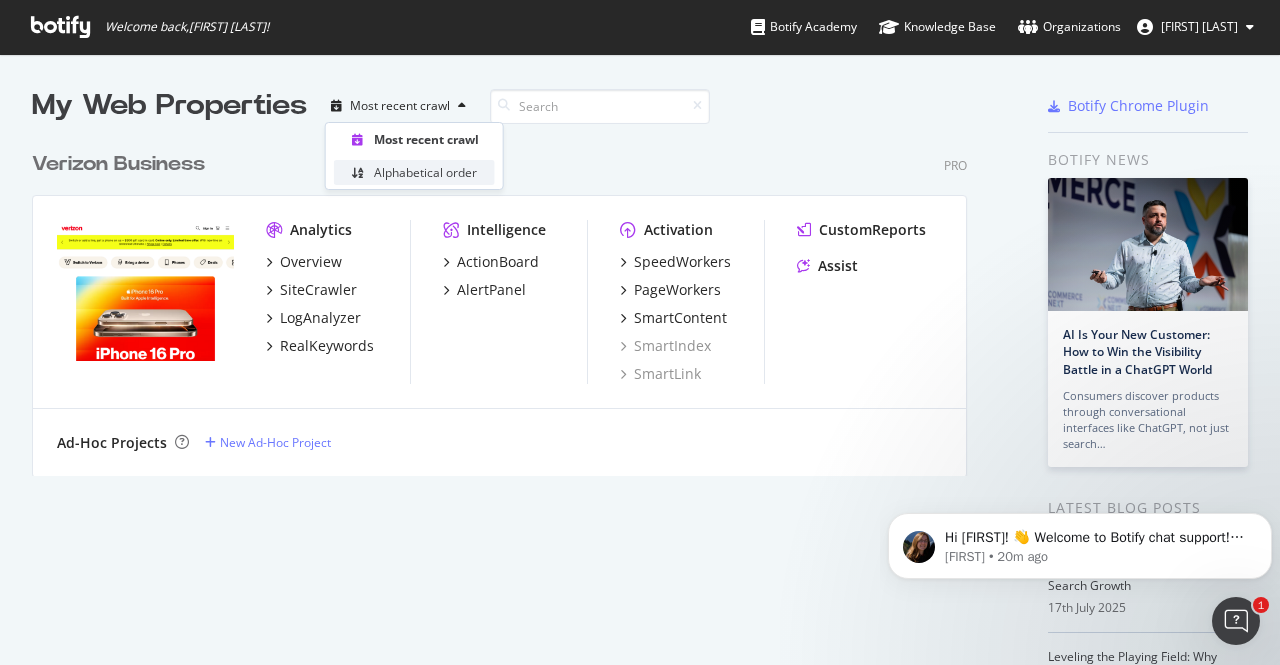 click on "Alphabetical order" at bounding box center [425, 172] 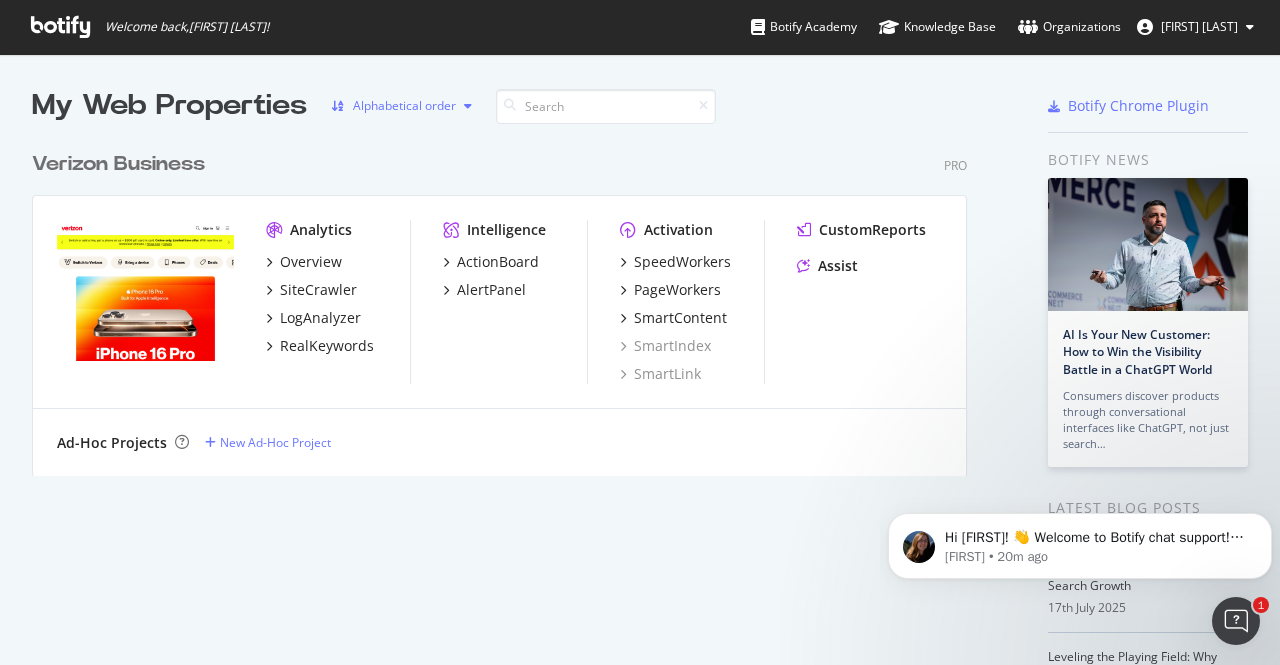 click on "Alphabetical order" at bounding box center [404, 106] 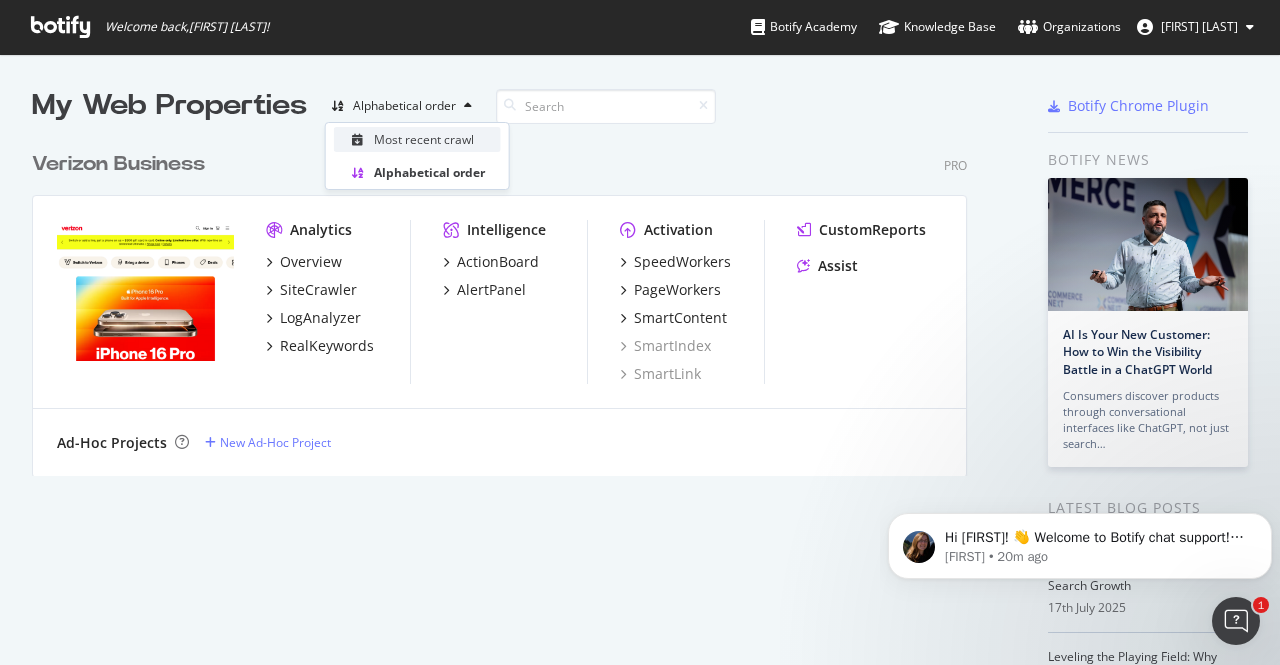 click on "Most recent crawl" at bounding box center [424, 139] 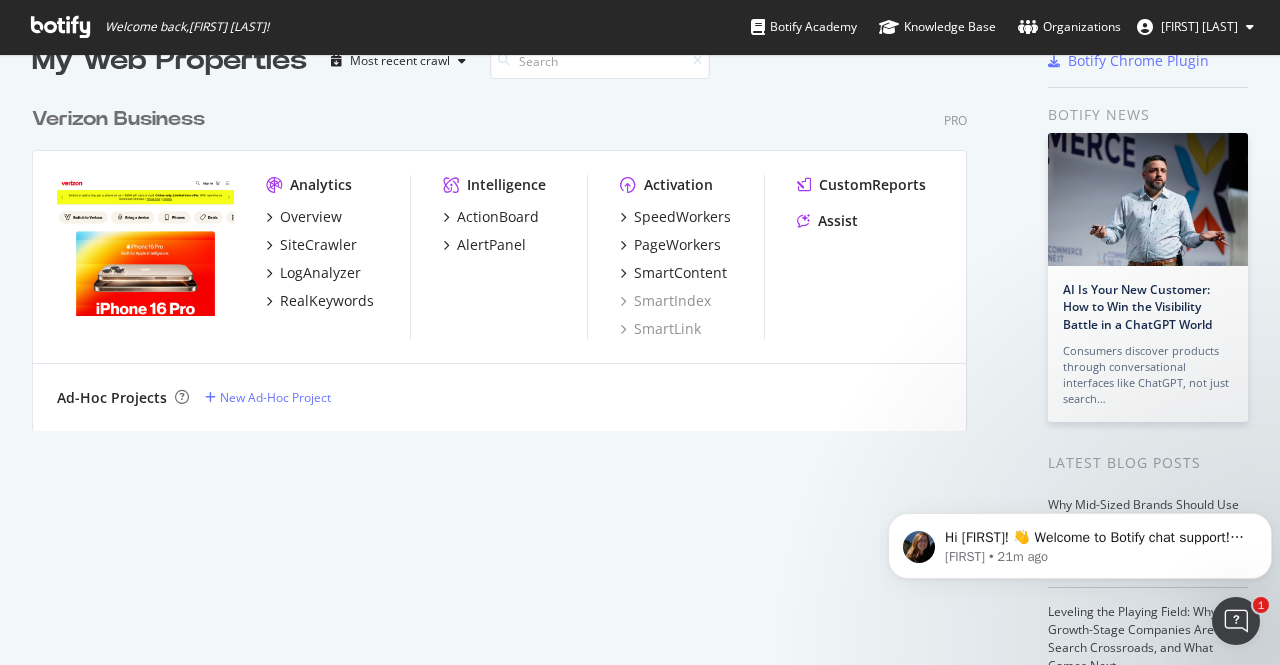 scroll, scrollTop: 0, scrollLeft: 0, axis: both 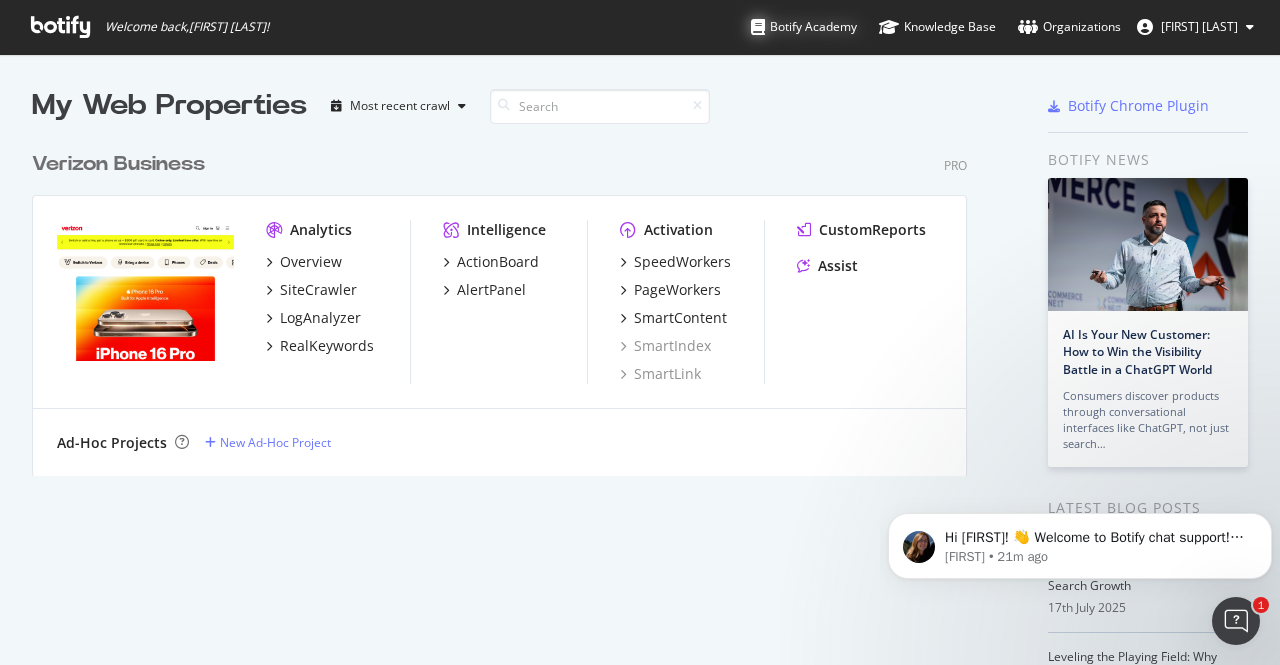 click on "Botify Academy" at bounding box center [804, 27] 